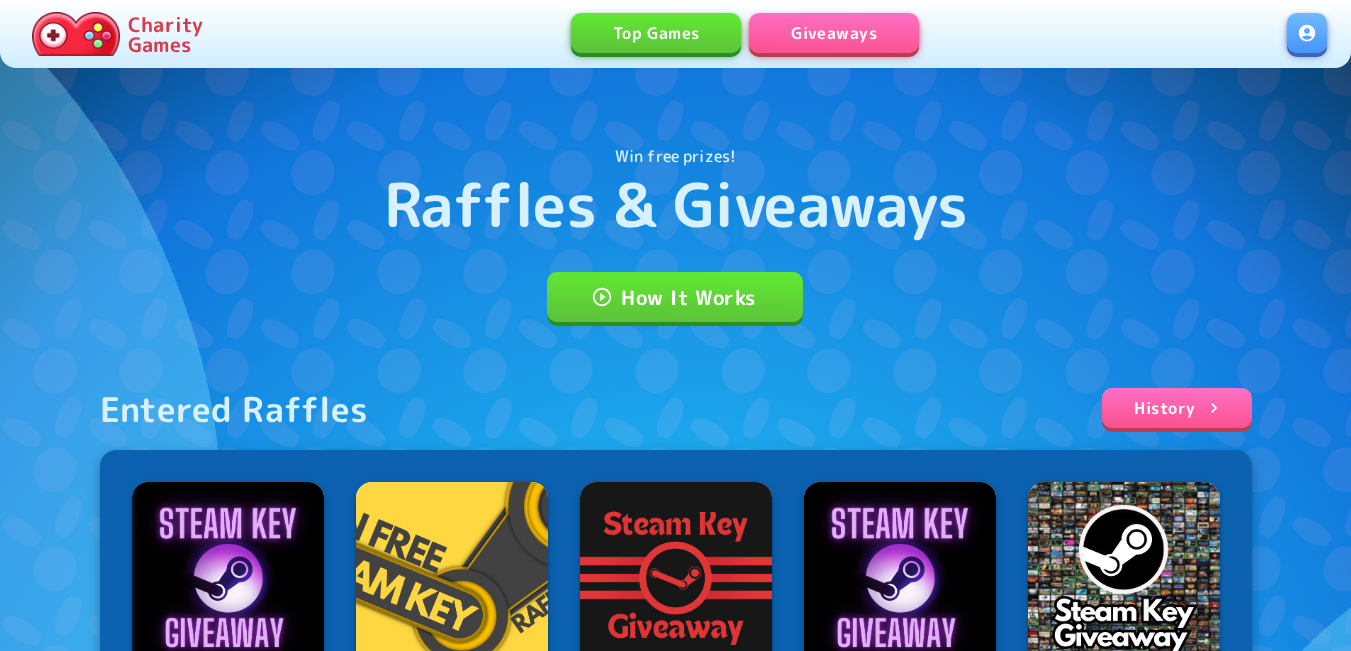 scroll, scrollTop: 0, scrollLeft: 0, axis: both 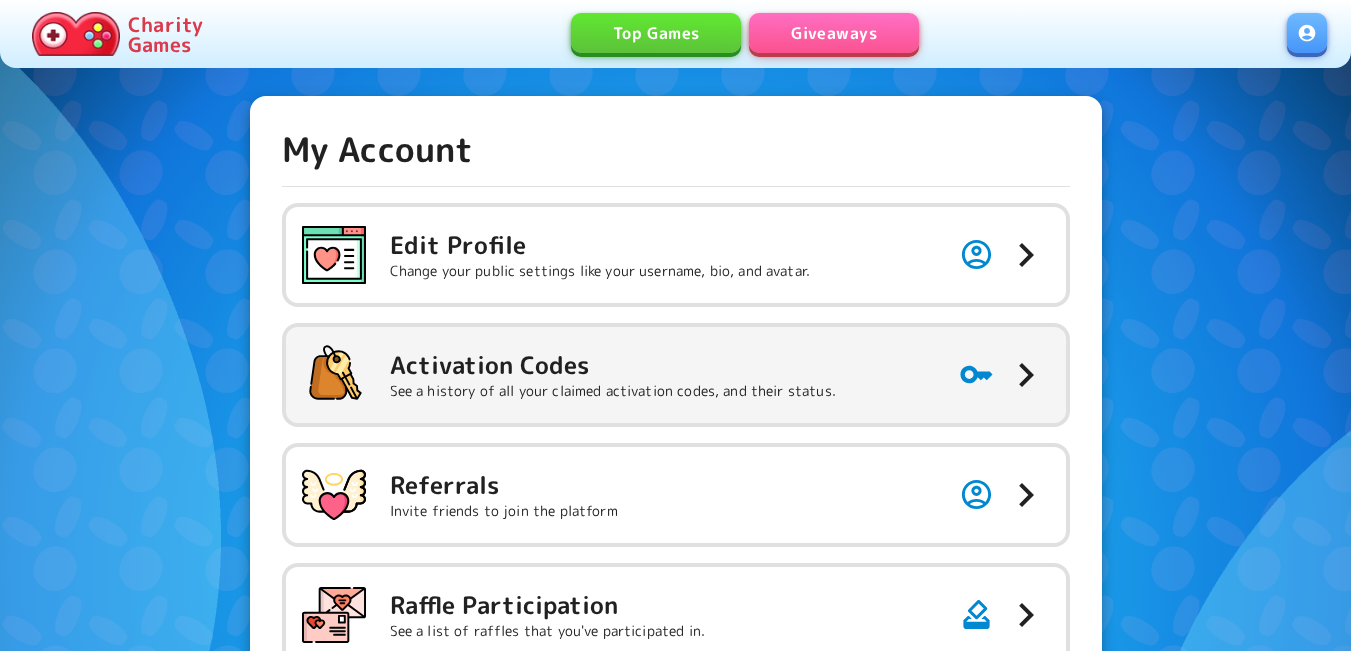 click on "Activation Codes See a history of all your claimed activation codes, and their status." at bounding box center [556, 255] 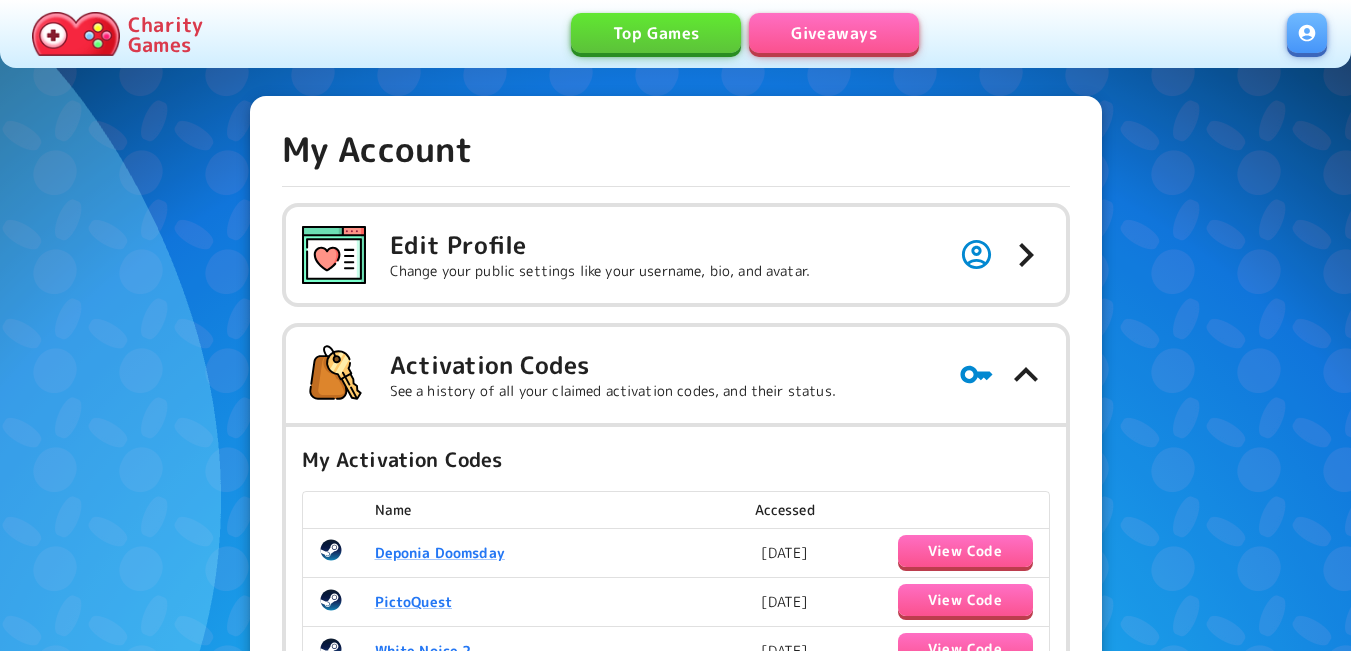 click on "Giveaways" at bounding box center [834, 33] 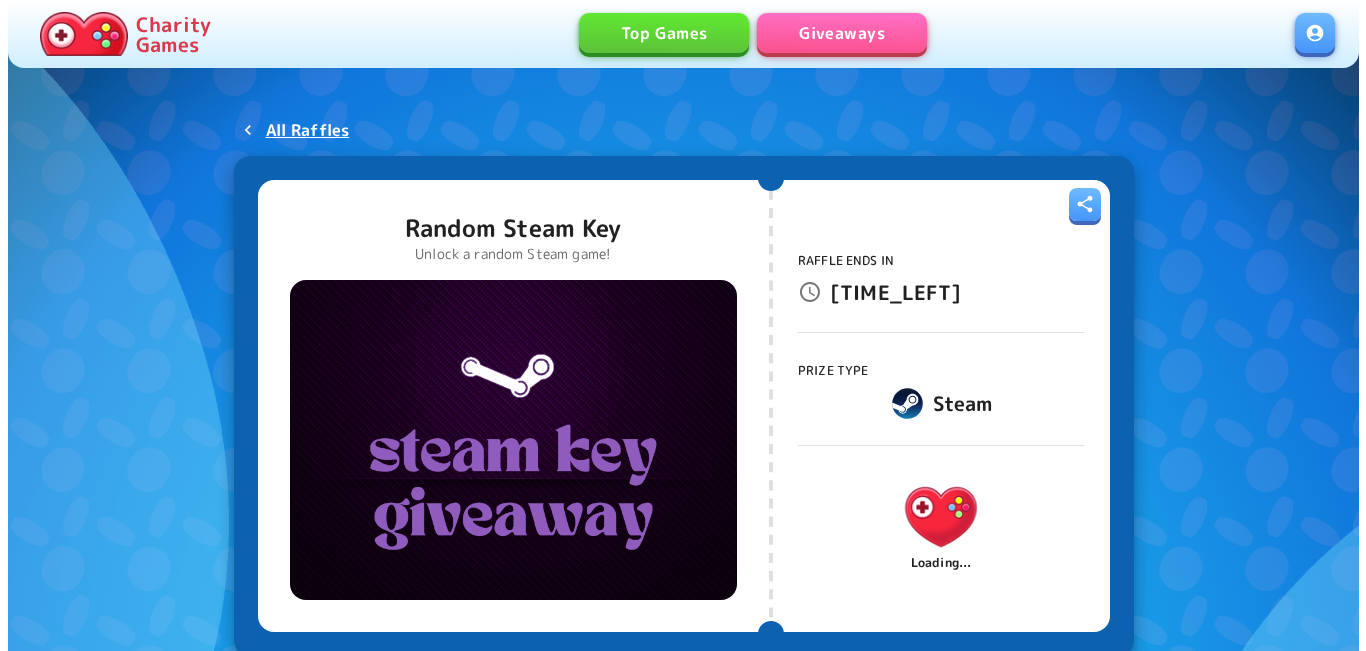 scroll, scrollTop: 0, scrollLeft: 0, axis: both 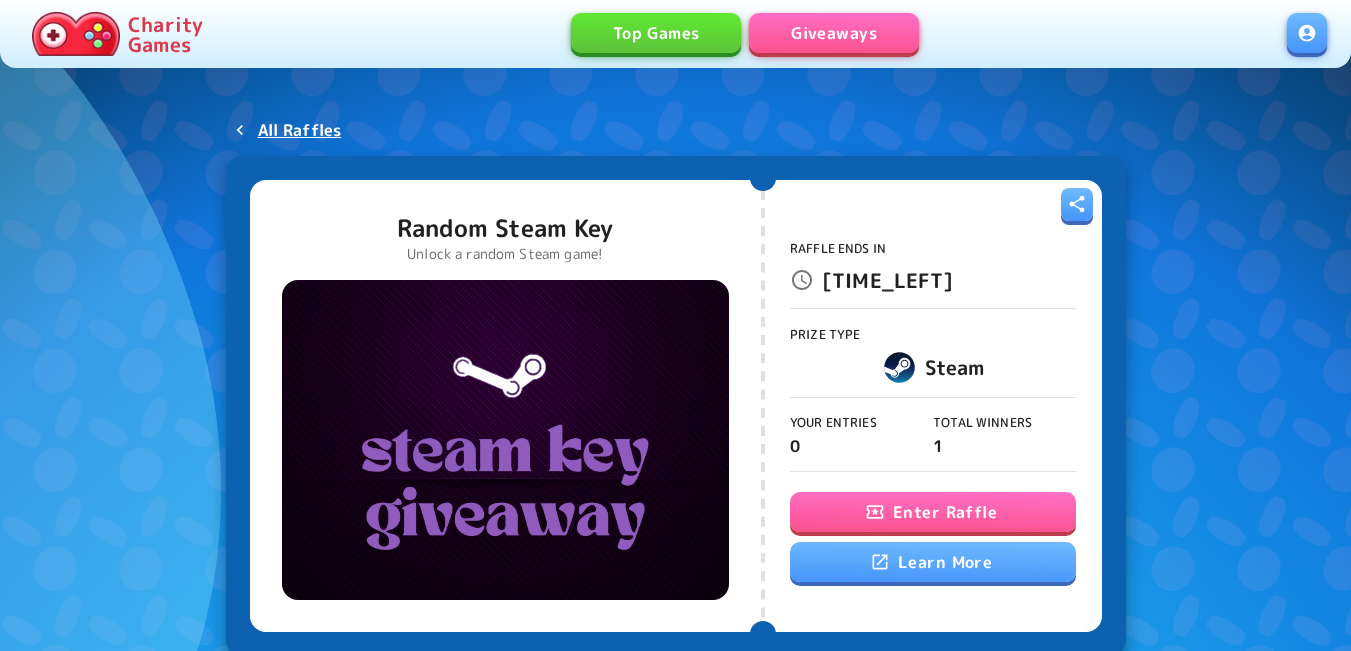click on "Enter Raffle" at bounding box center (933, 512) 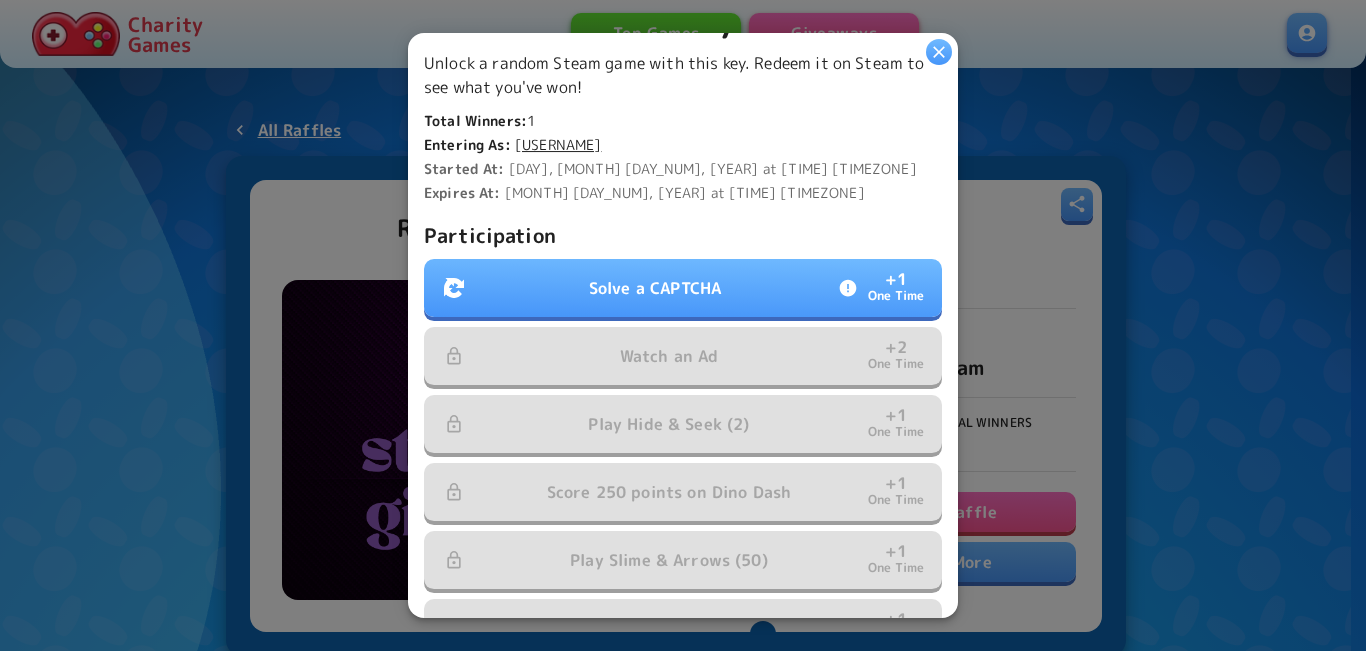 scroll, scrollTop: 500, scrollLeft: 0, axis: vertical 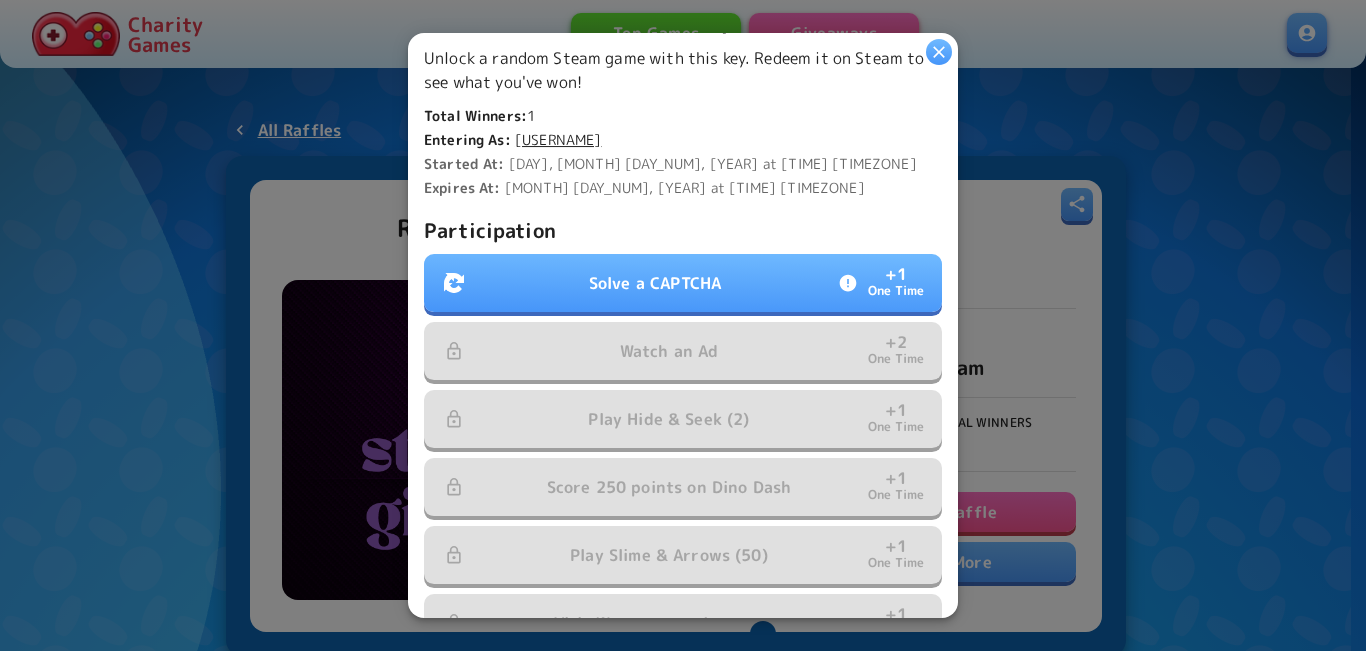 click on "Solve a CAPTCHA" at bounding box center [655, 283] 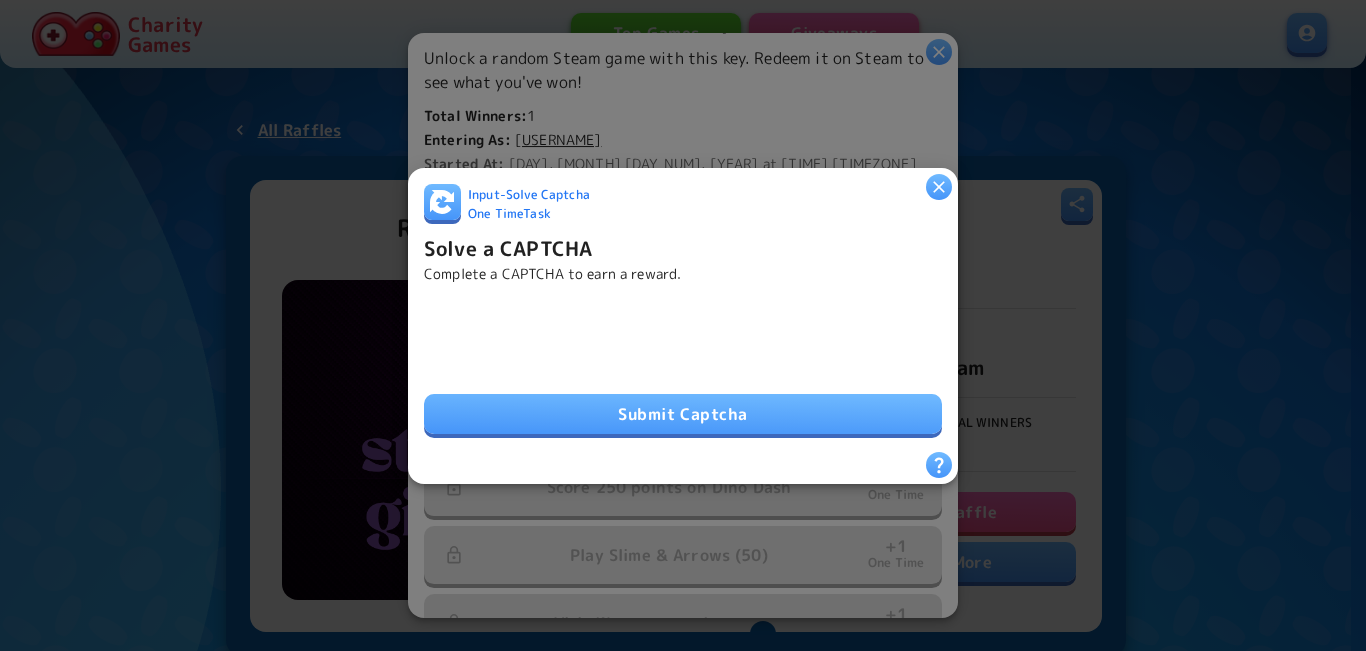 click on "Submit Captcha" at bounding box center [683, 414] 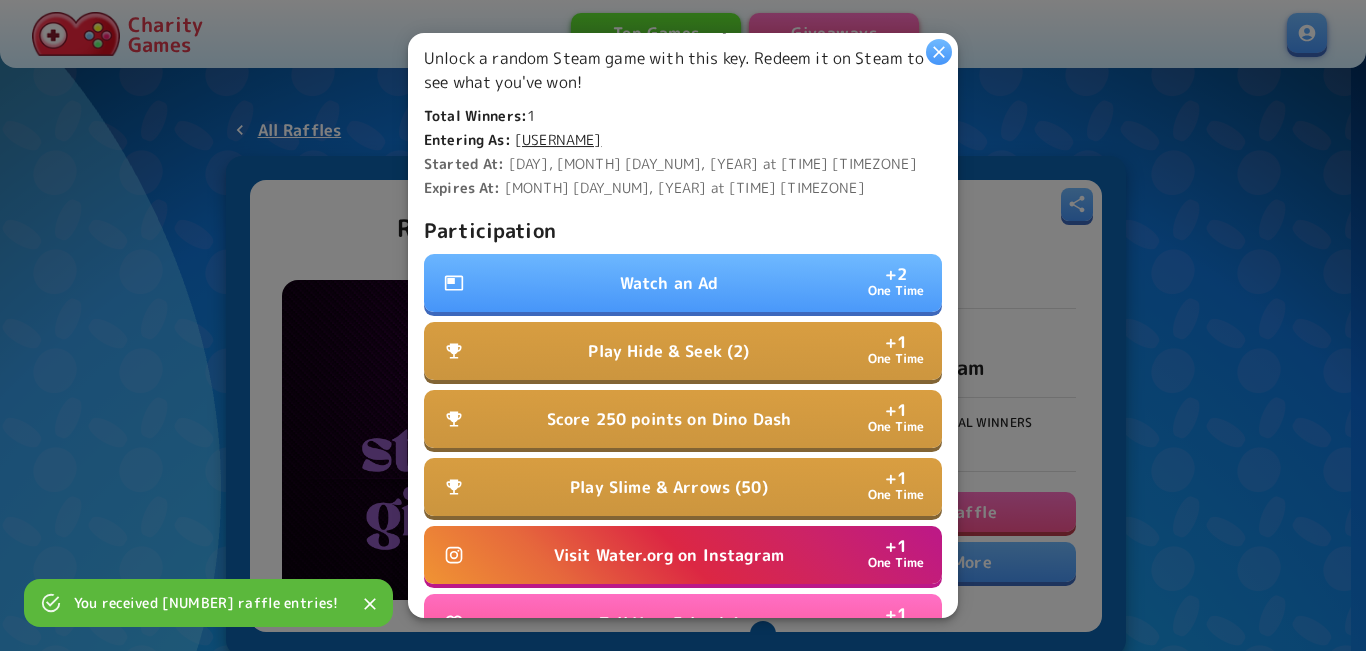 click on "Watch an Ad" at bounding box center [669, 283] 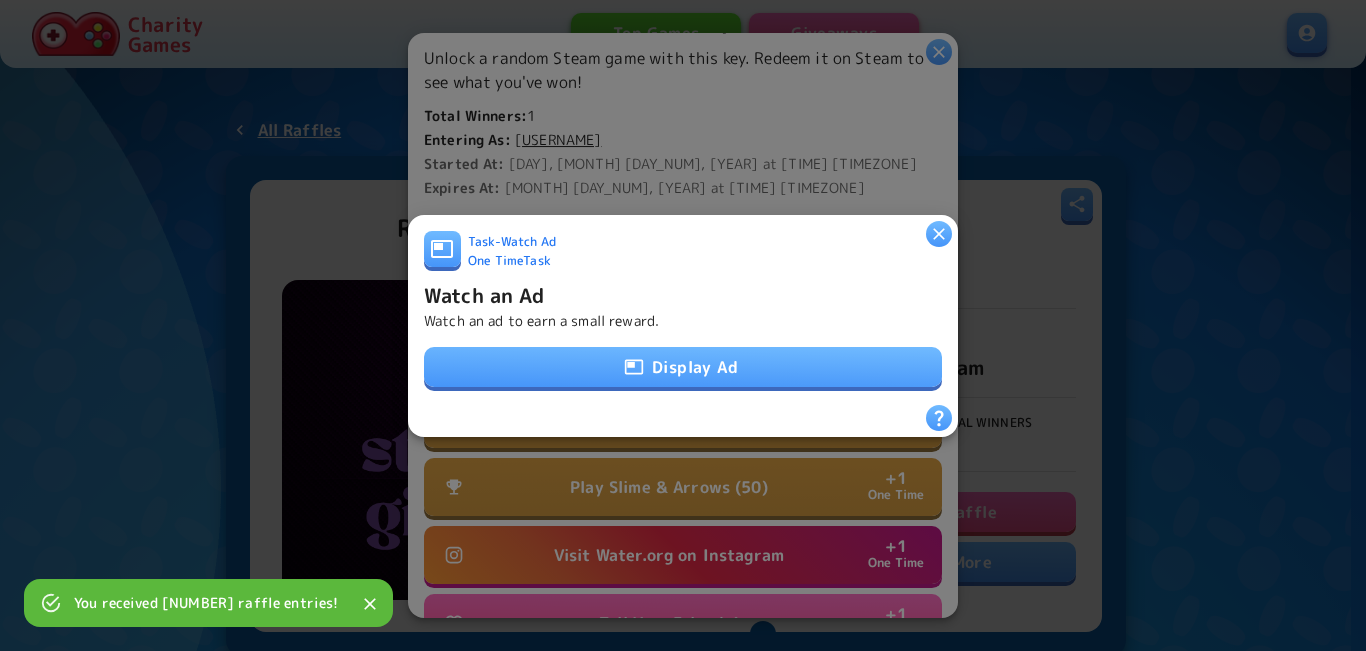 click on "Display Ad" at bounding box center [683, 367] 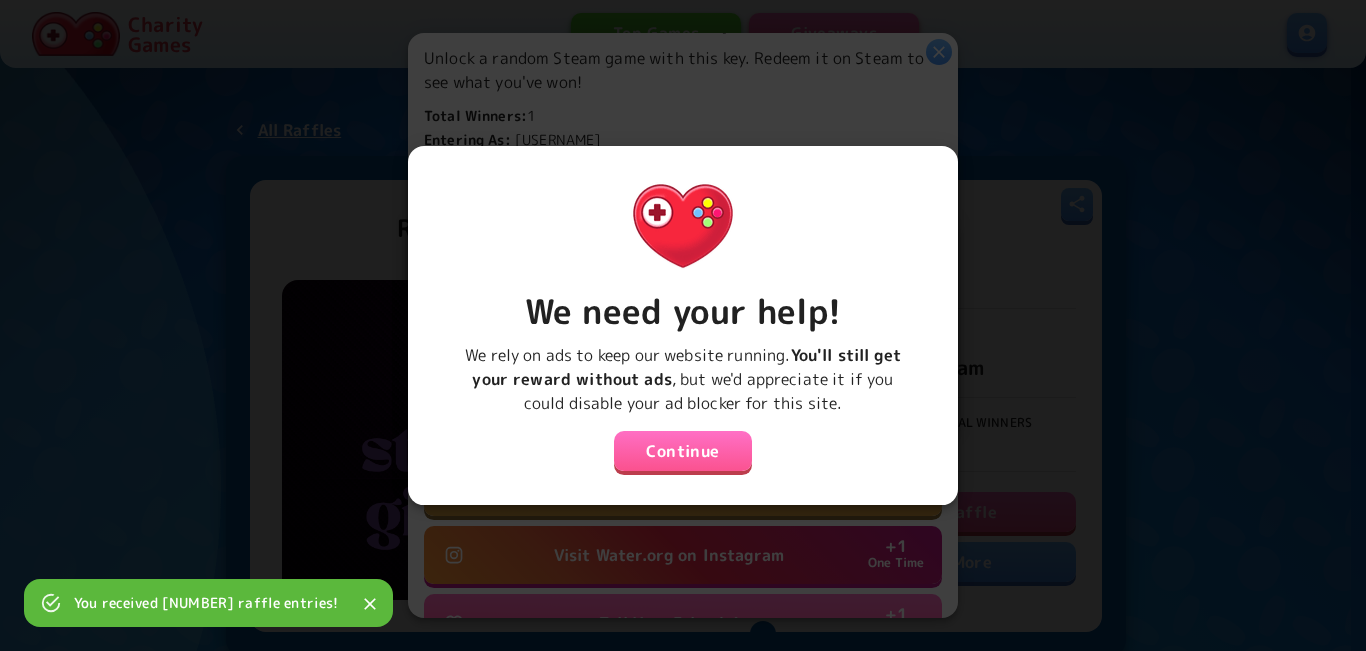 click on "Continue" at bounding box center (683, 451) 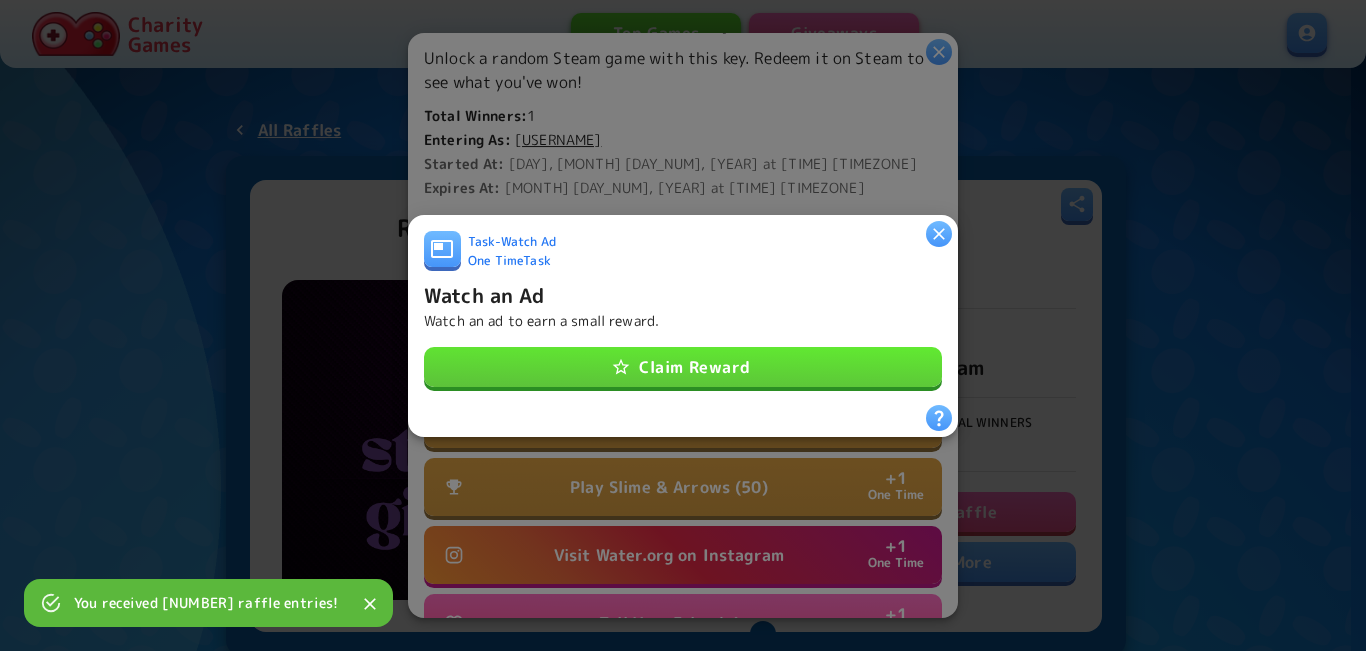 click on "Claim Reward" at bounding box center (683, 367) 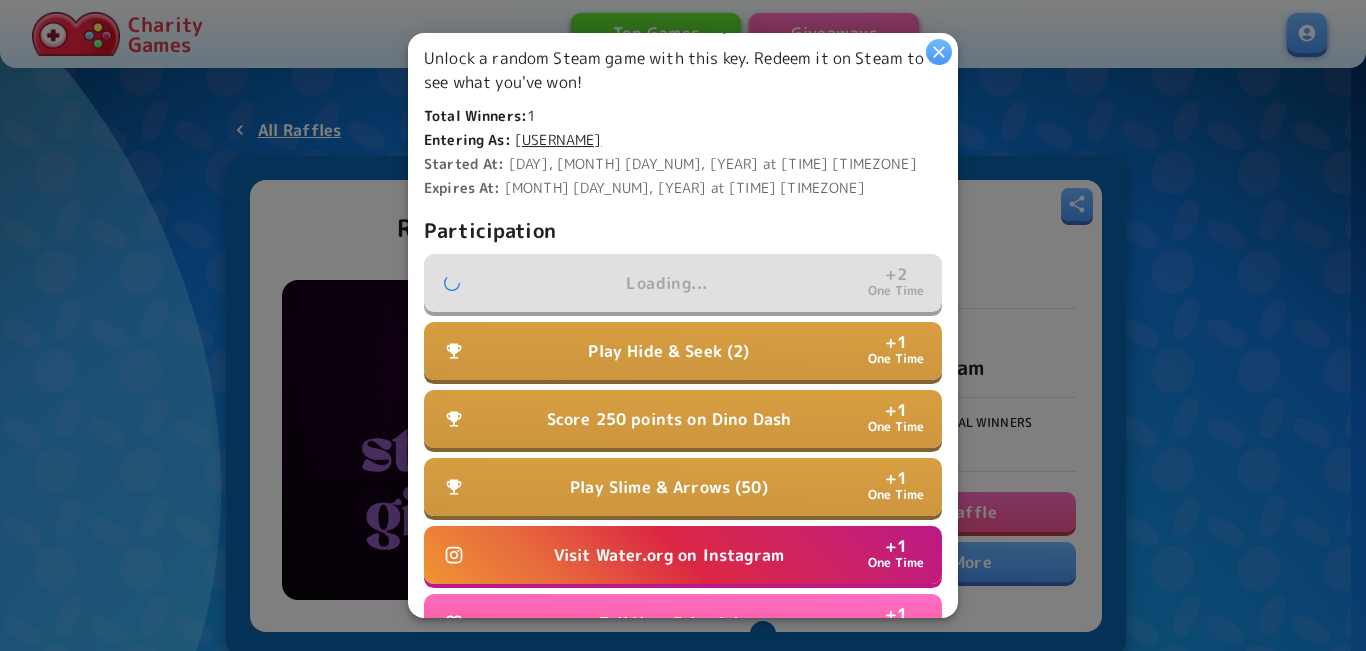 click on "Visit Water.org on Instagram" at bounding box center (669, 555) 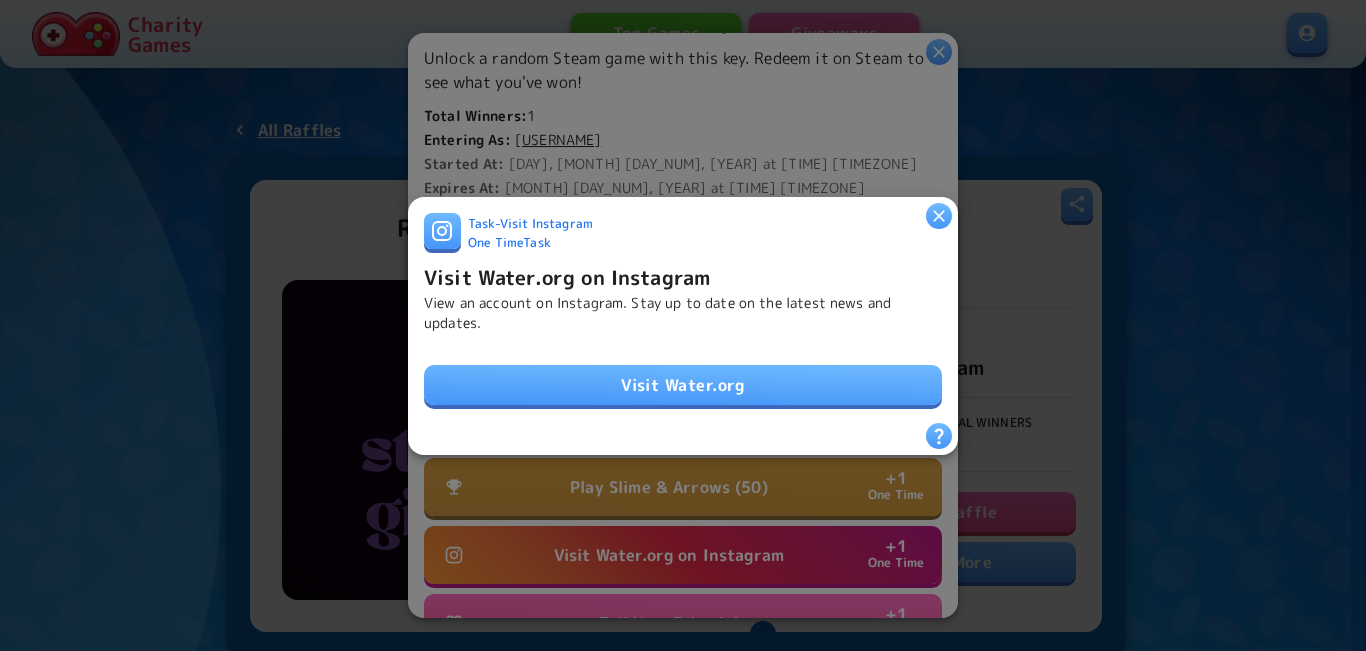 click on "Visit Water.org" at bounding box center [683, 385] 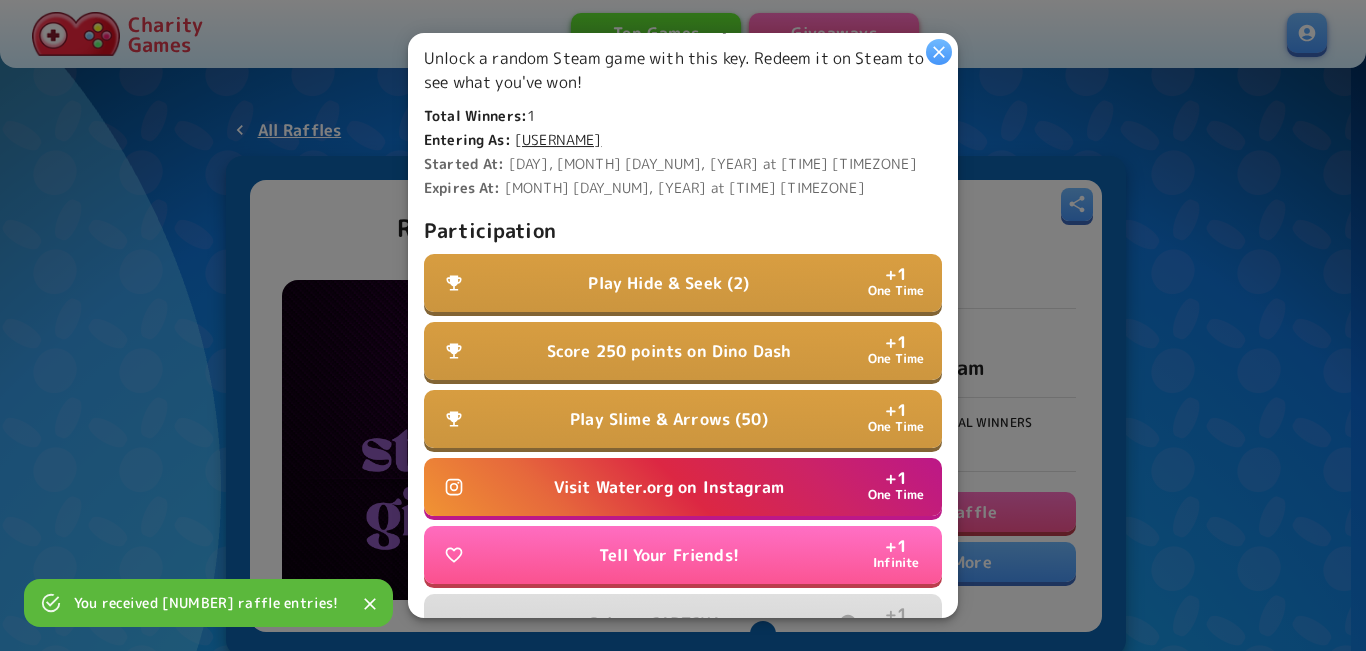 click on "Visit Water.org on Instagram" at bounding box center [669, 487] 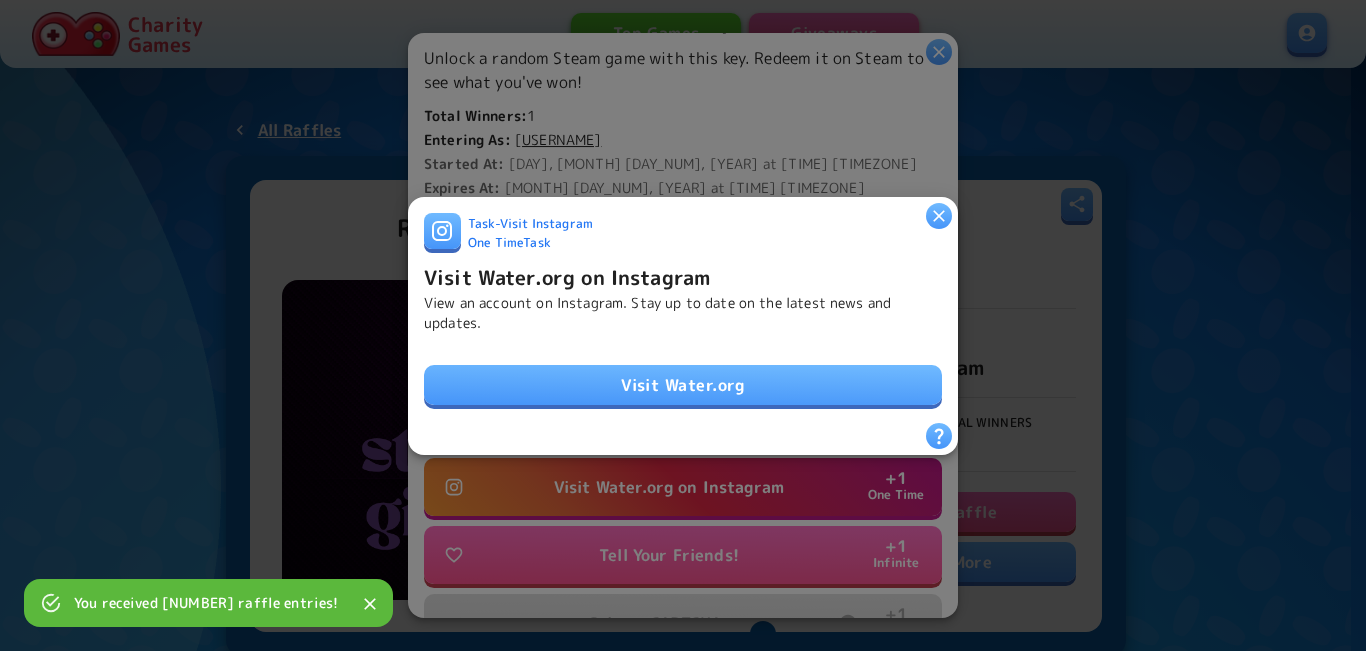 click on "Visit Water.org" at bounding box center (683, 385) 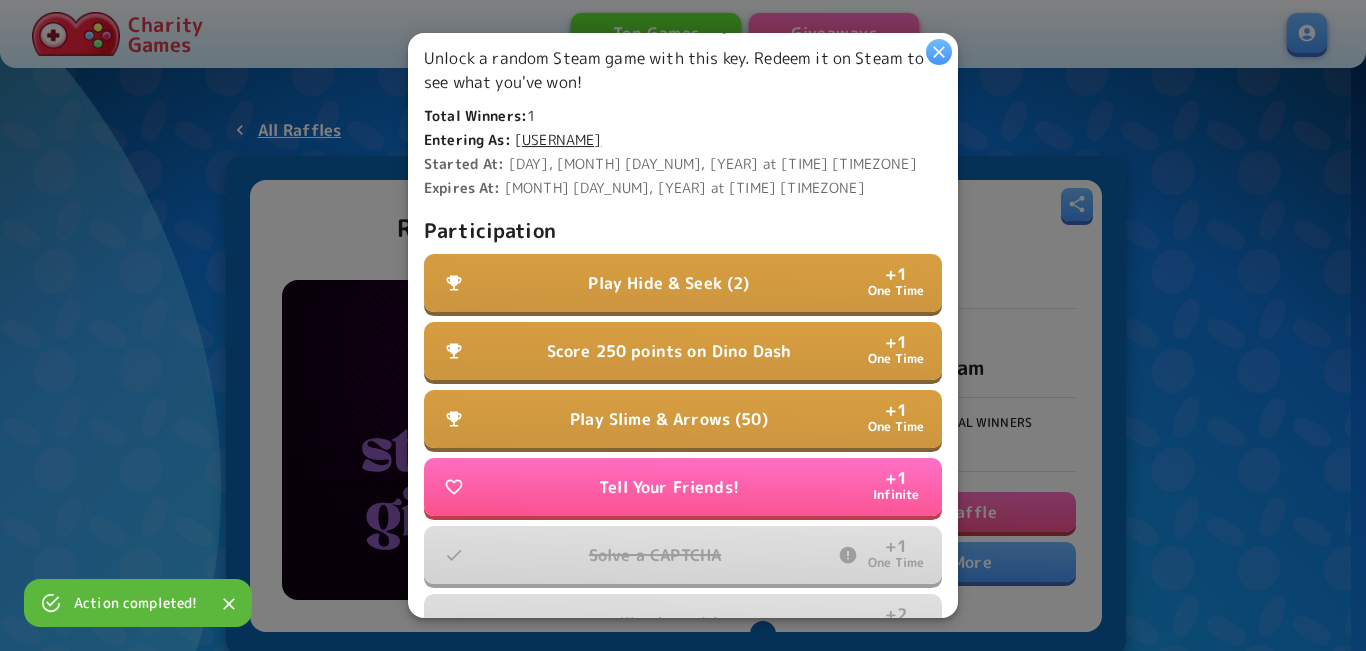 click on "Play Hide & Seek (2)" at bounding box center (668, 283) 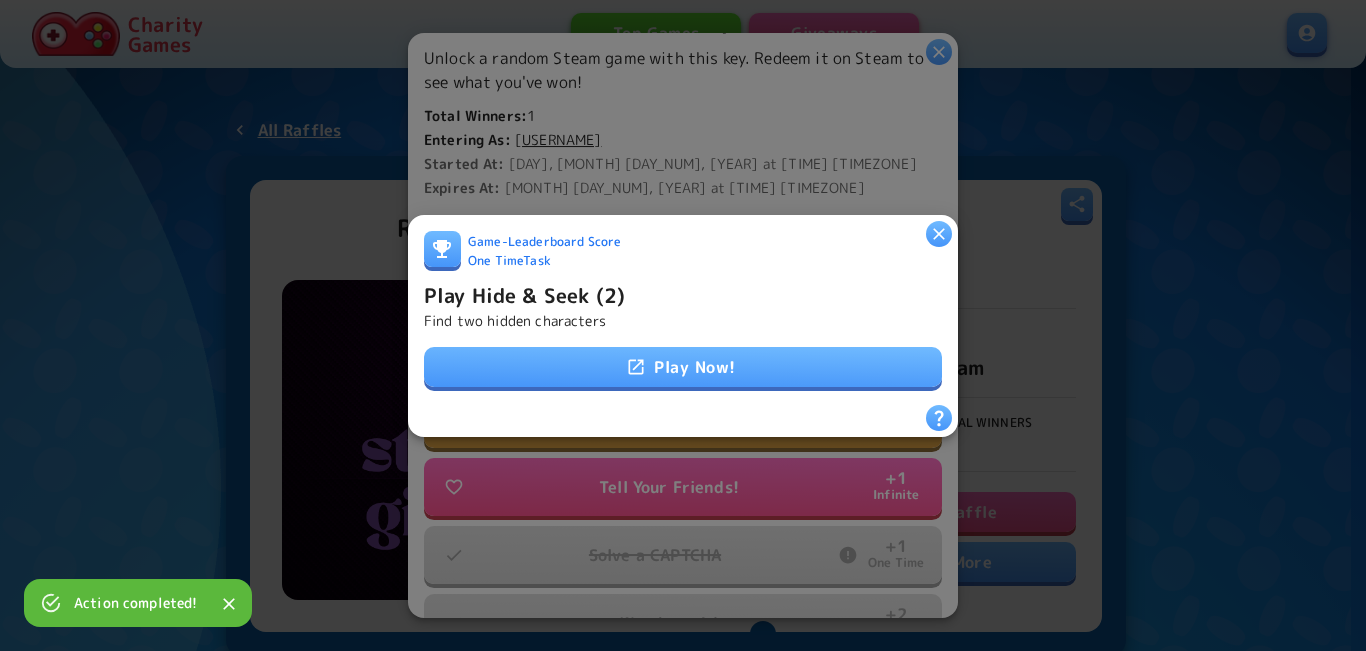 click on "Play Now!" at bounding box center [683, 367] 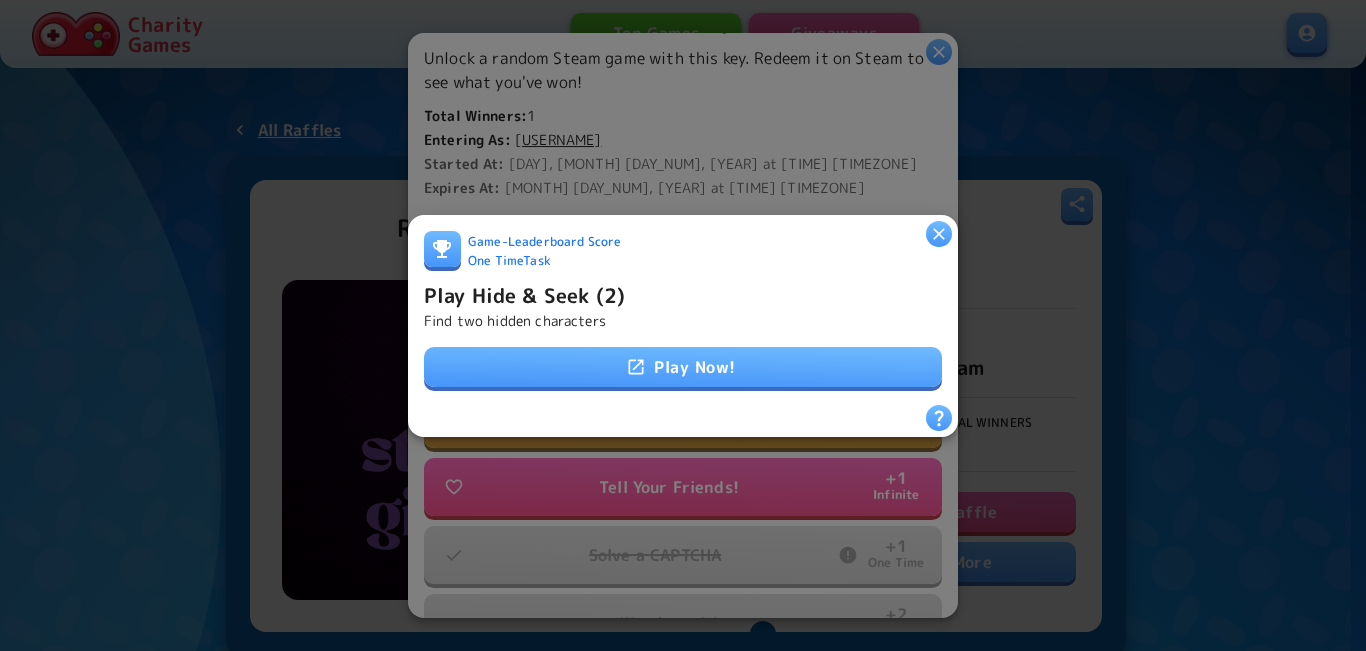 click on "Find two hidden characters" at bounding box center (515, 320) 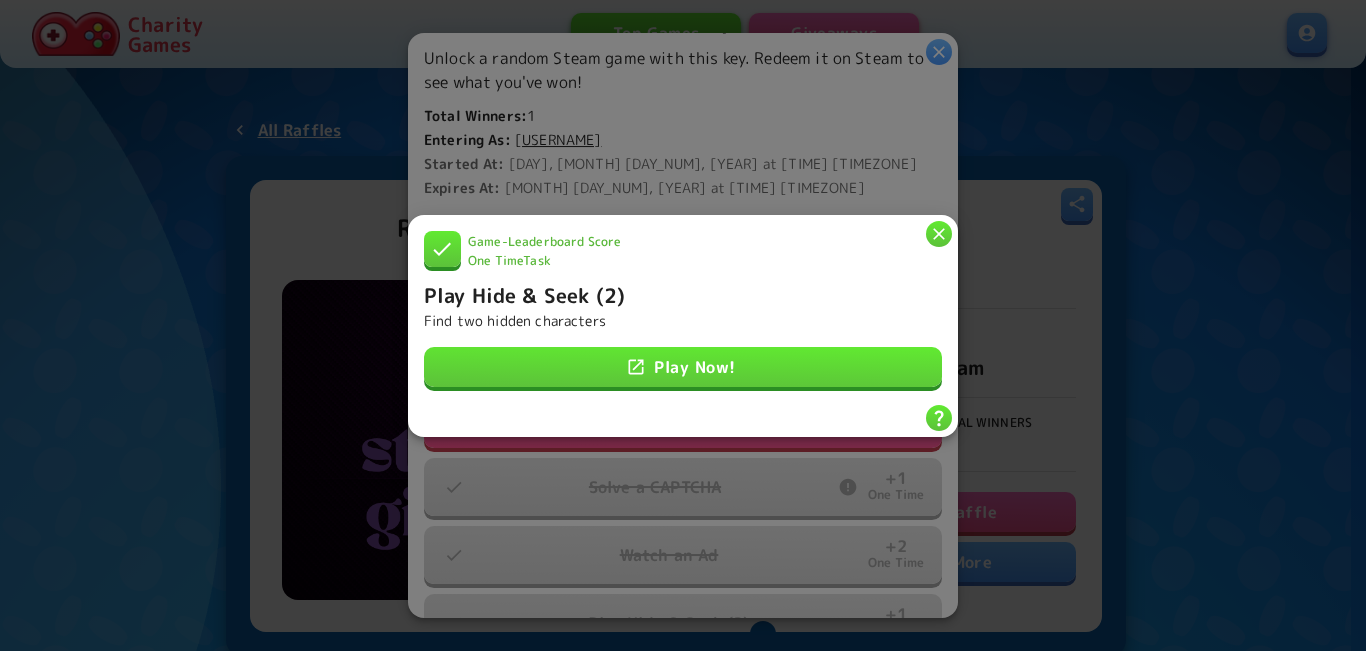 click at bounding box center (939, 233) 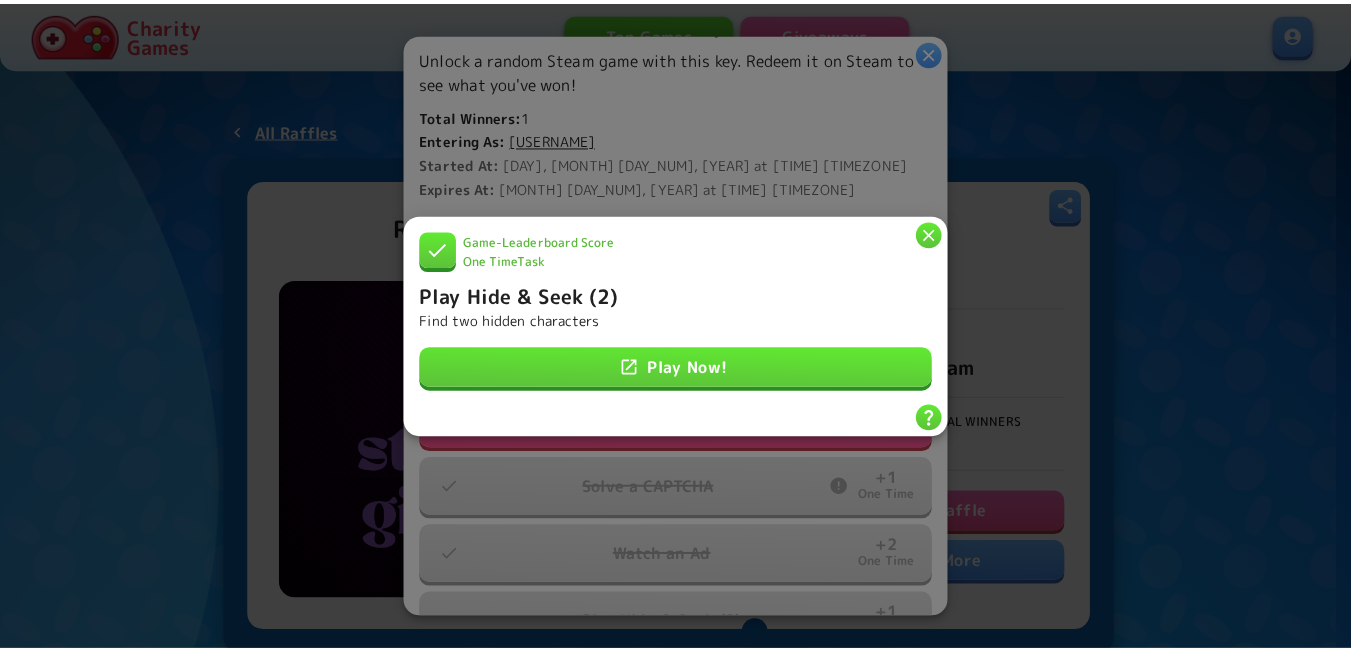 scroll, scrollTop: 540, scrollLeft: 0, axis: vertical 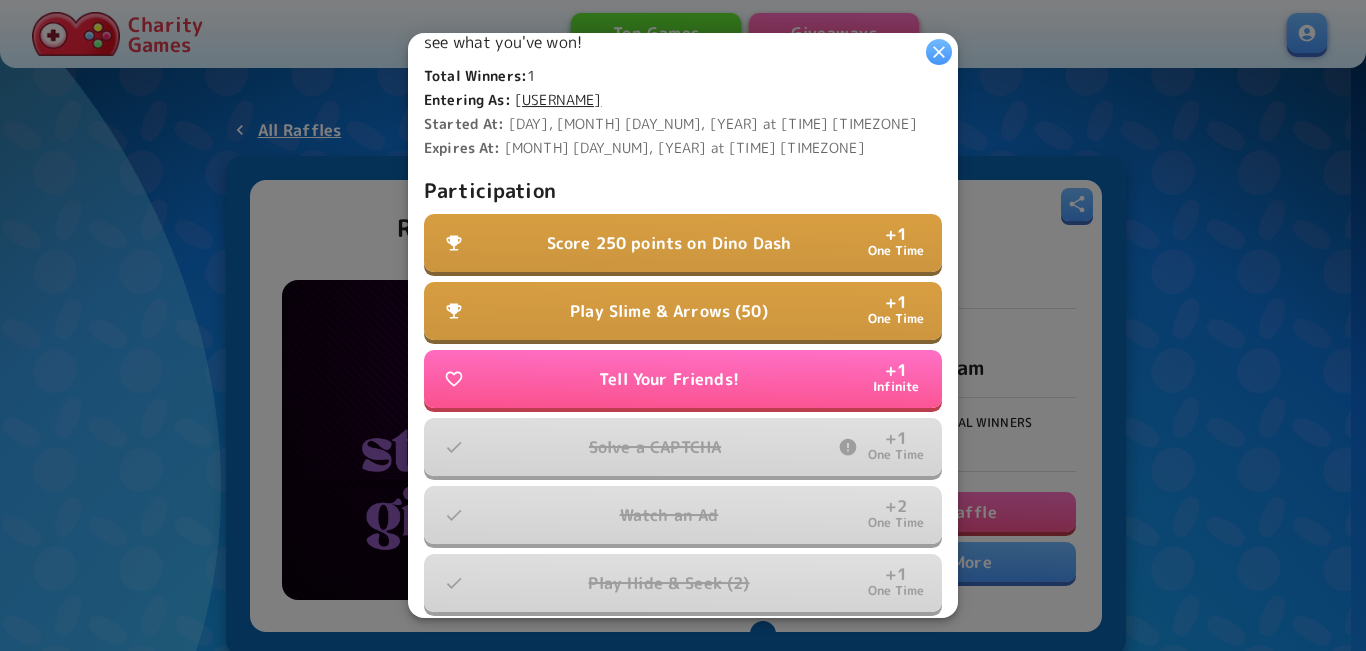 click on "Score 250 points on Dino Dash" at bounding box center (669, 243) 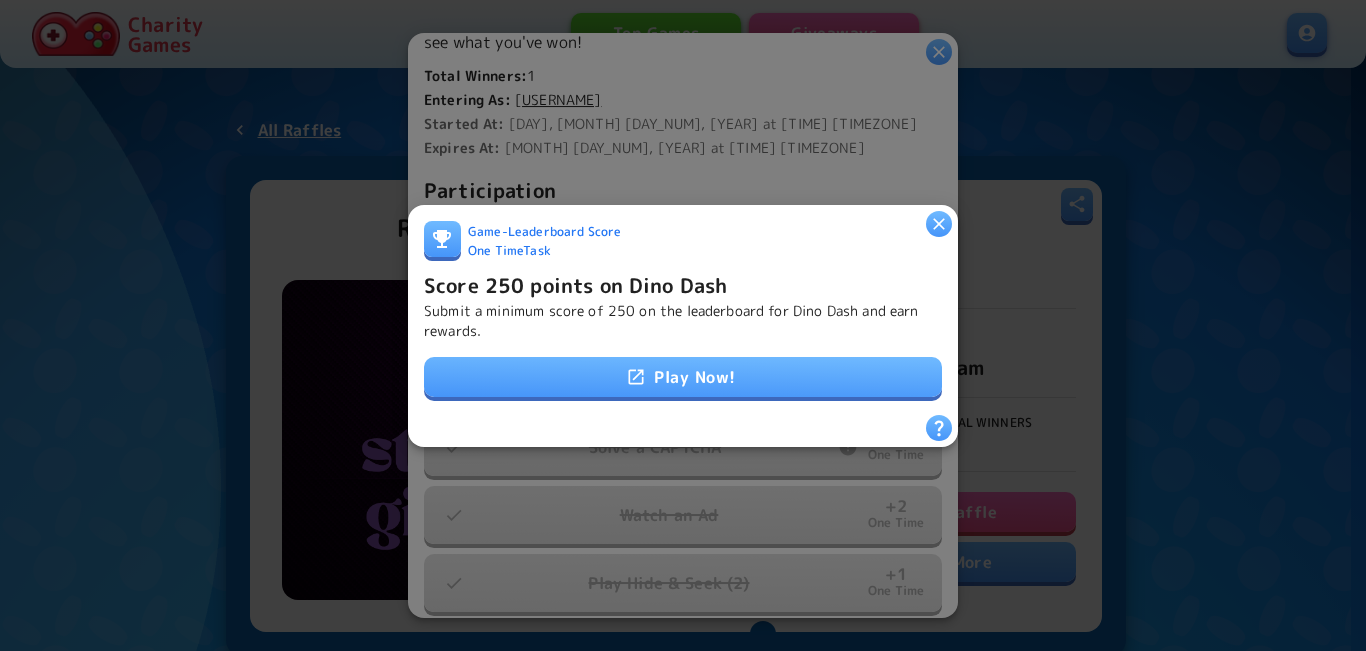 click on "Play Now!" at bounding box center [683, 377] 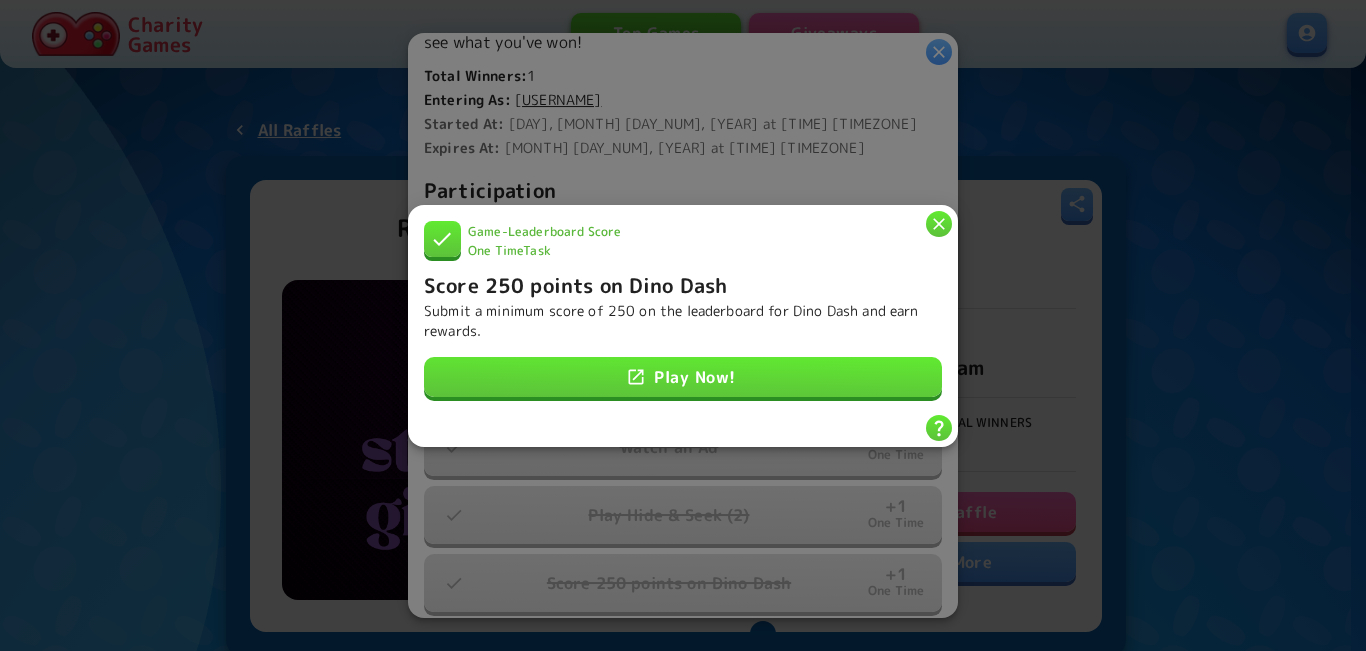 click at bounding box center [939, 223] 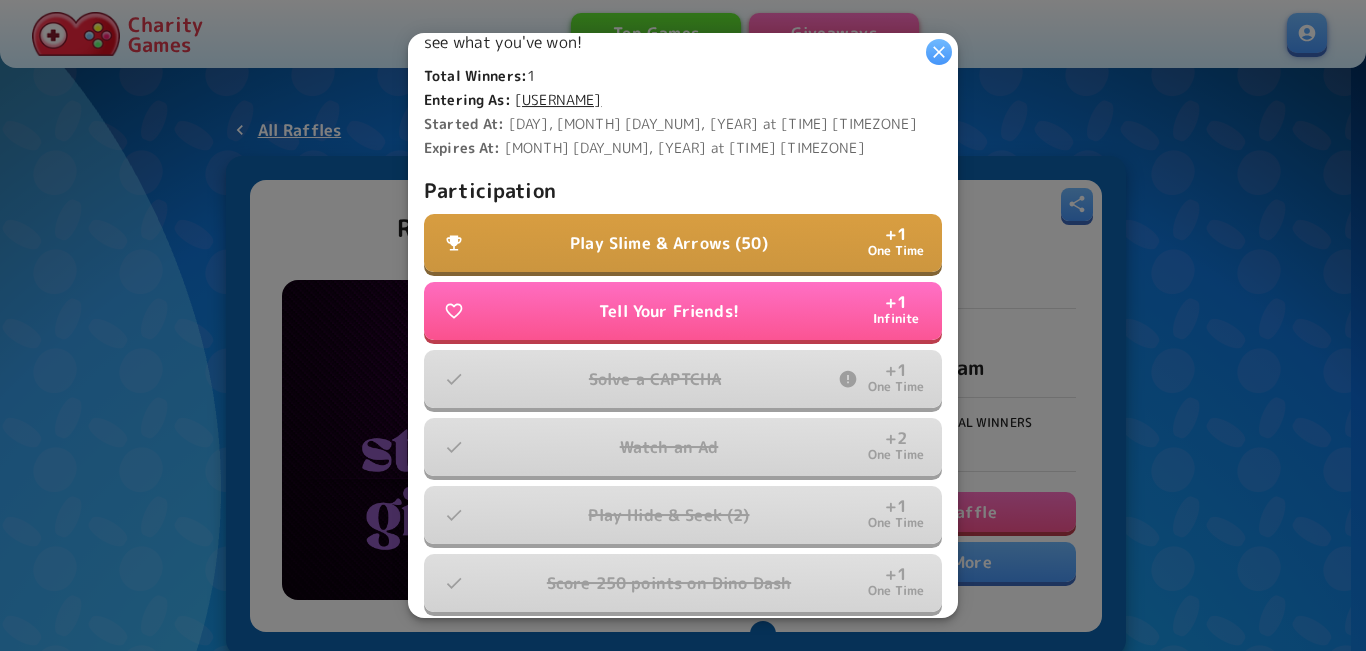 click on "Play Slime & Arrows (50)" at bounding box center (669, 243) 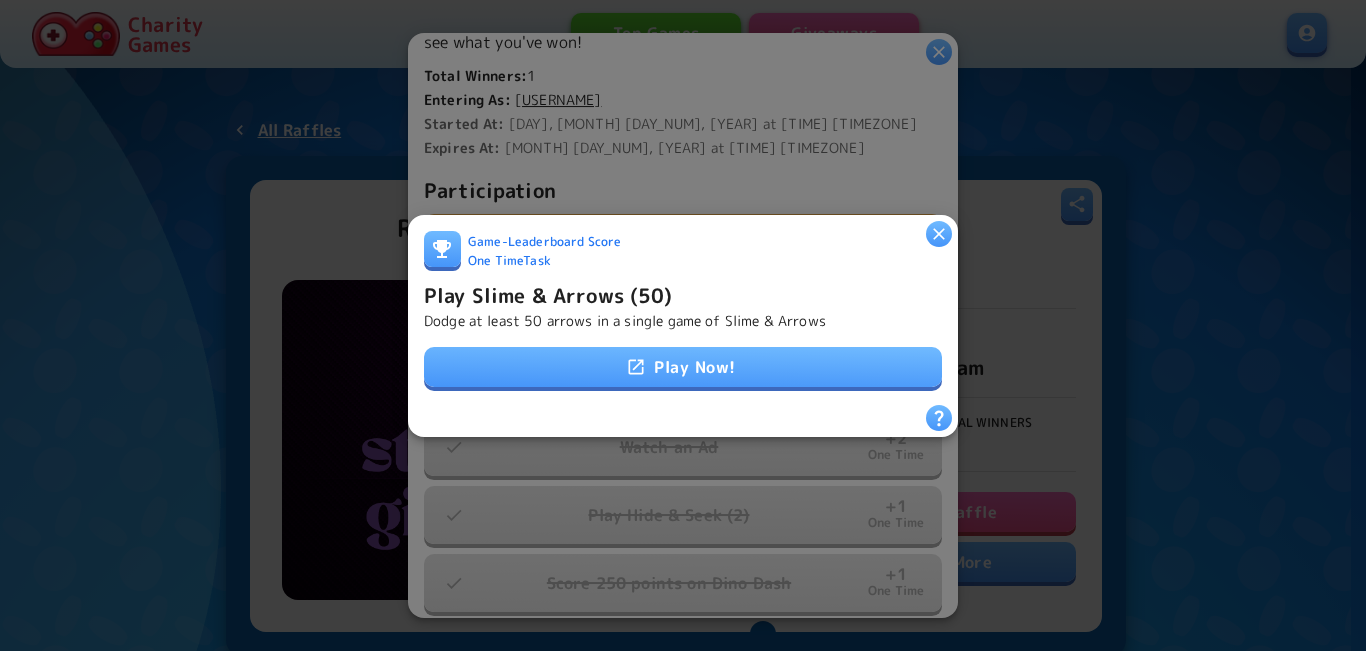 click on "Play Now!" at bounding box center [683, 367] 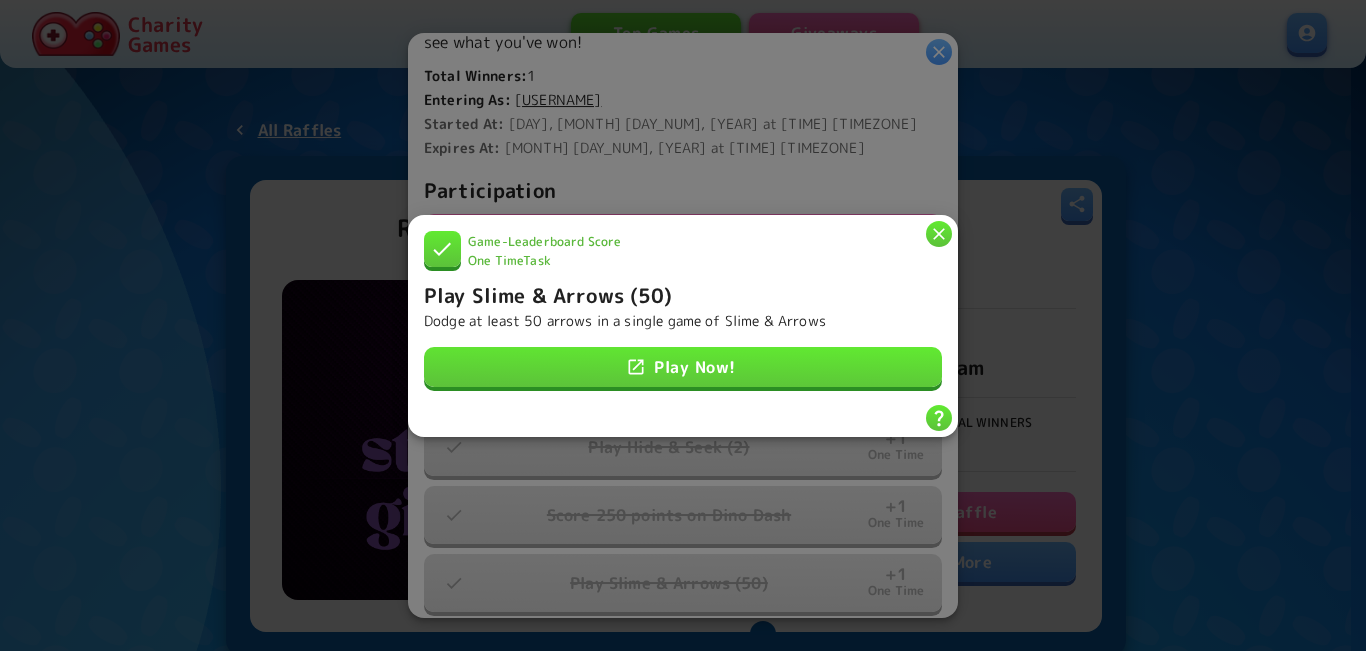 click at bounding box center (939, 234) 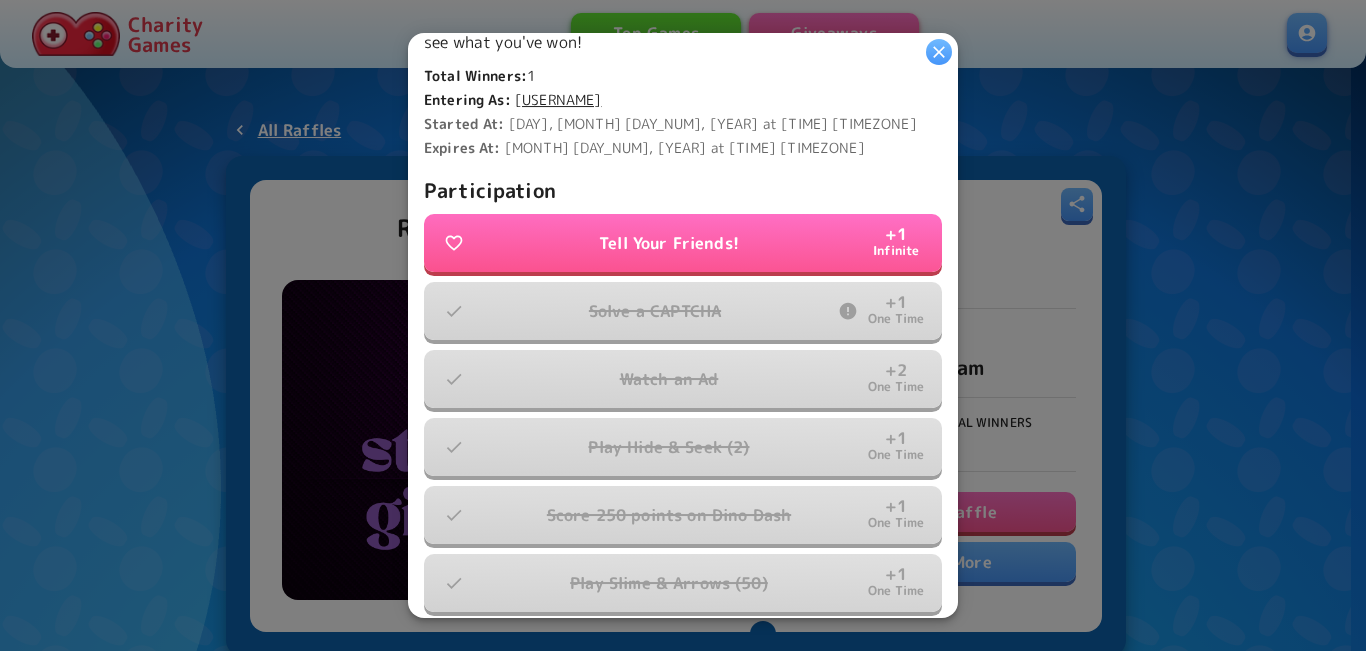 click at bounding box center (939, 52) 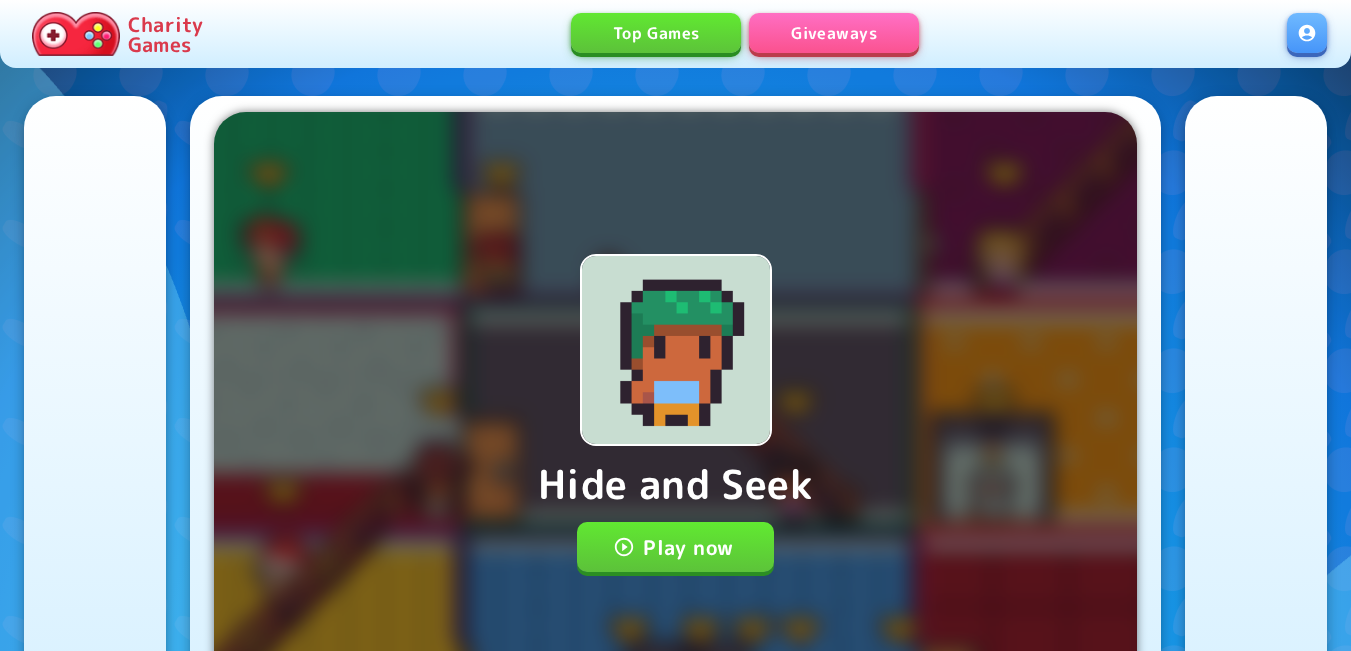 scroll, scrollTop: 0, scrollLeft: 0, axis: both 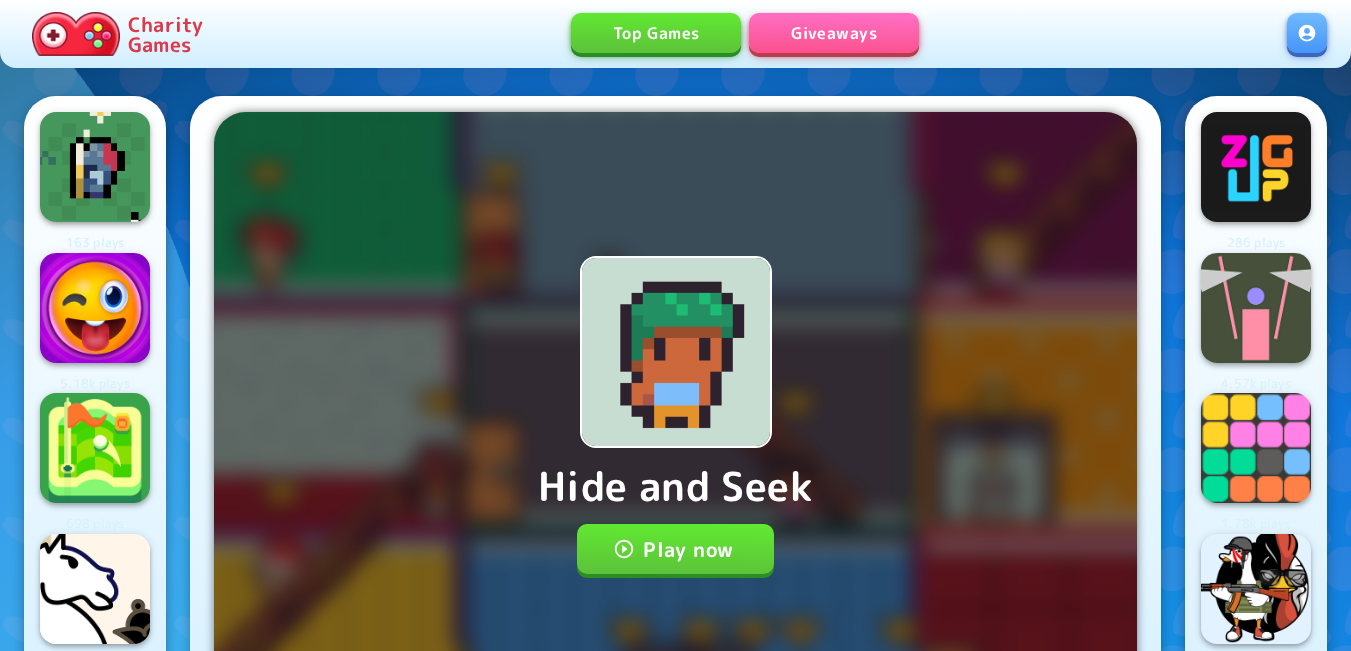 click on "Play now" at bounding box center [675, 549] 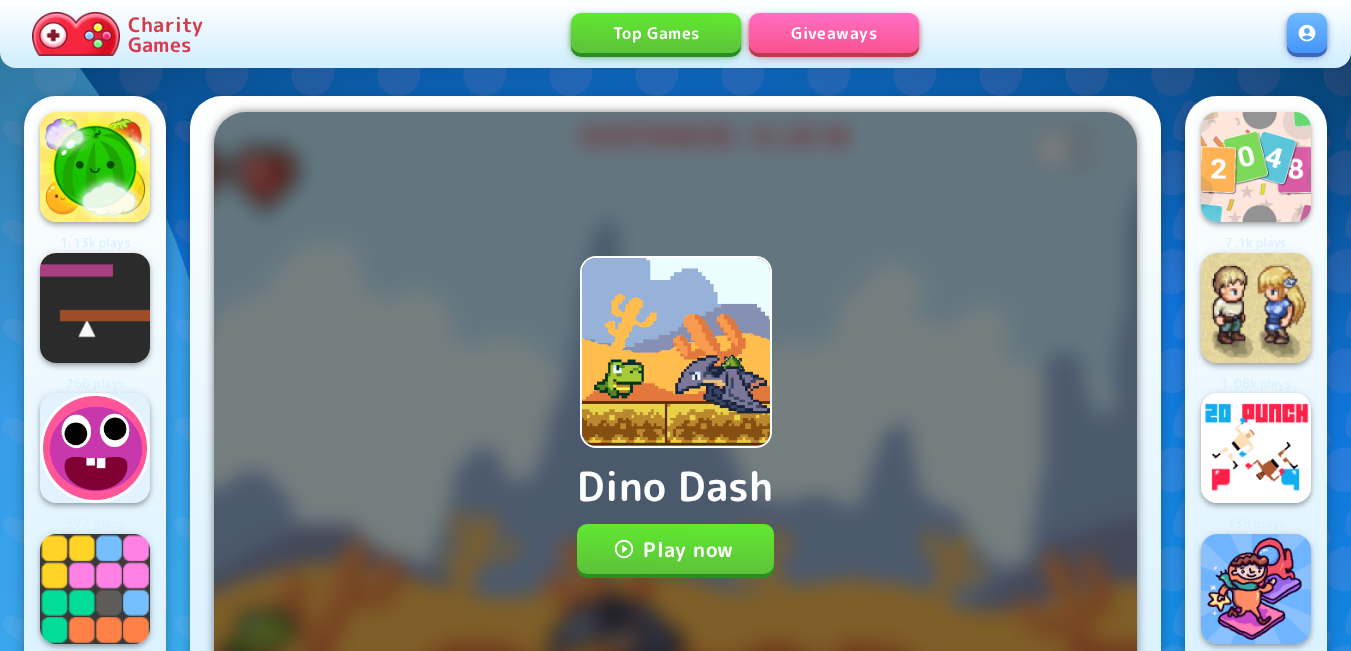 click on "Play now" at bounding box center [675, 549] 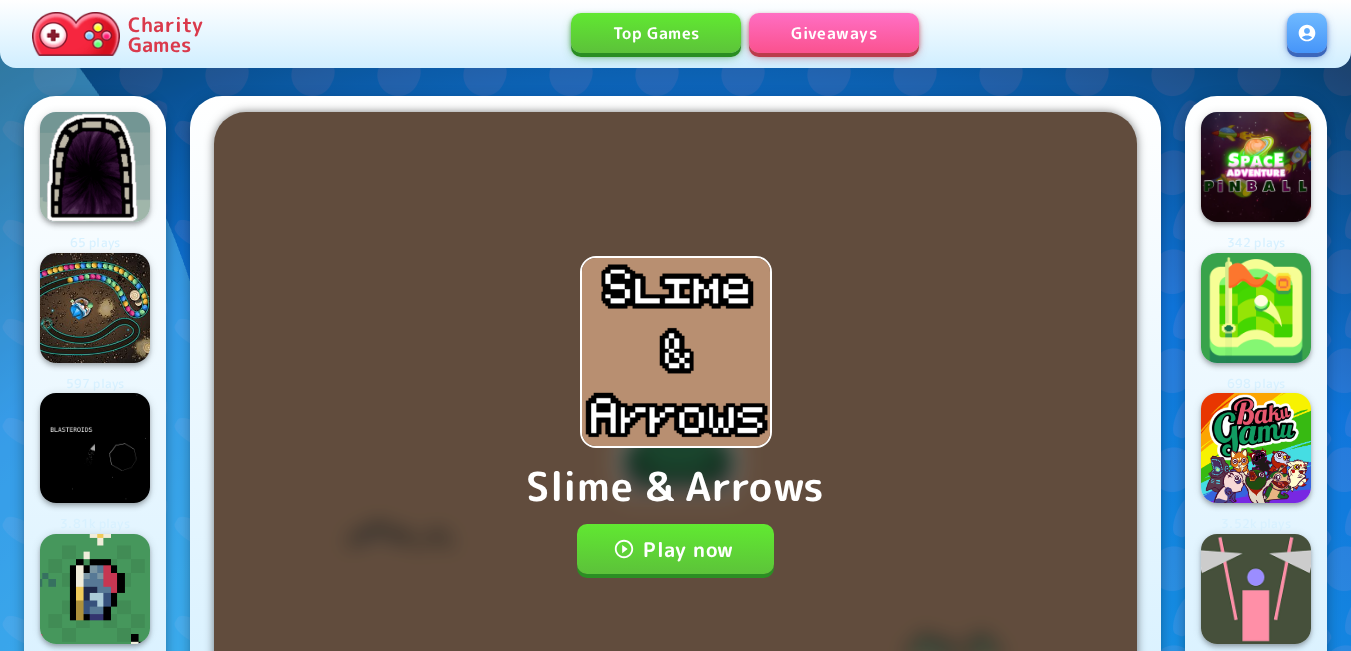 scroll, scrollTop: 0, scrollLeft: 0, axis: both 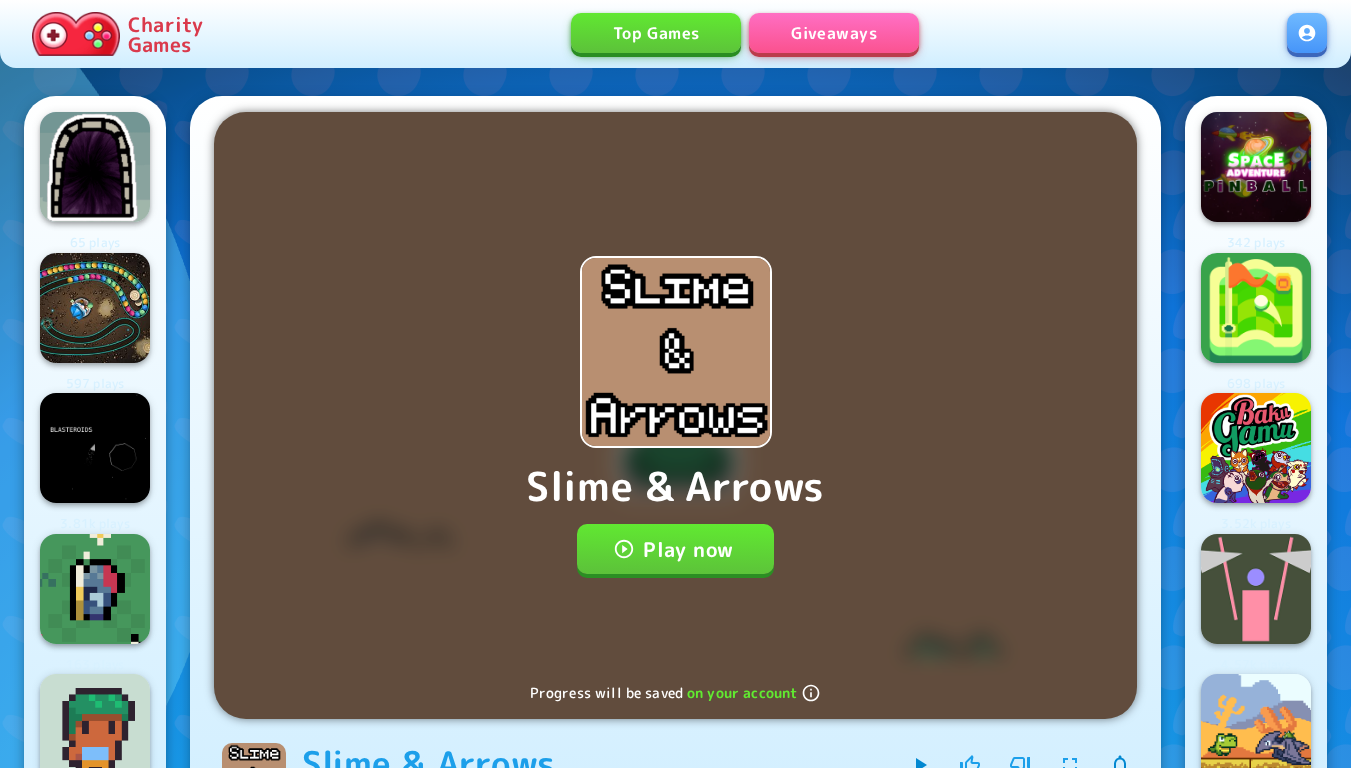 click on "Play now" at bounding box center [675, 549] 